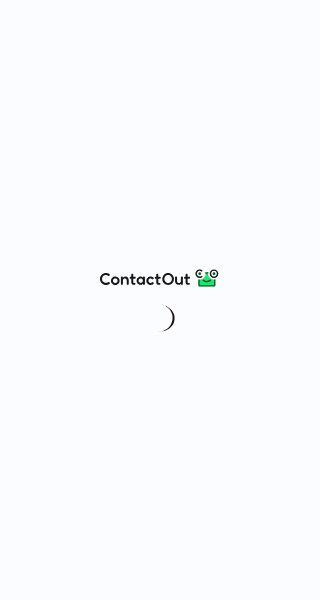 scroll, scrollTop: 0, scrollLeft: 0, axis: both 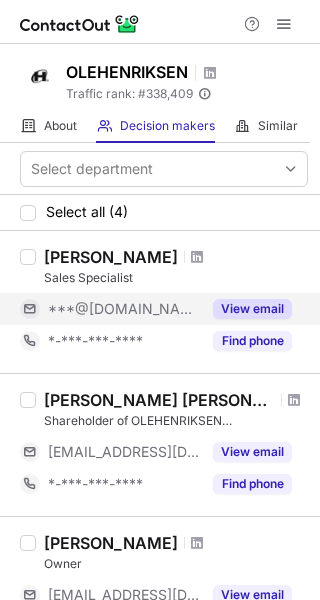 click on "View email" at bounding box center [252, 309] 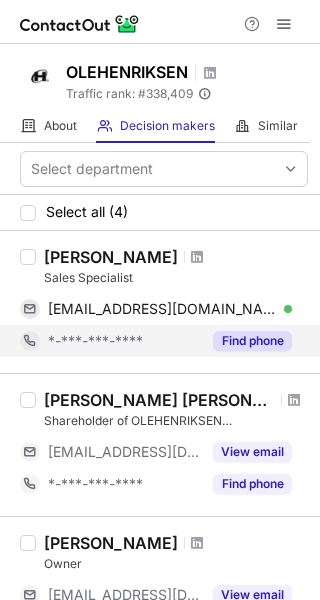 click on "Find phone" at bounding box center [252, 341] 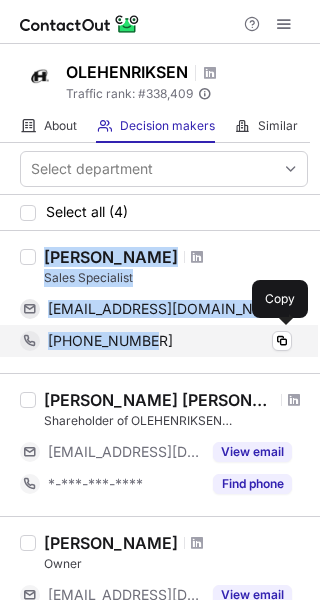 drag, startPoint x: 40, startPoint y: 255, endPoint x: 177, endPoint y: 332, distance: 157.15598 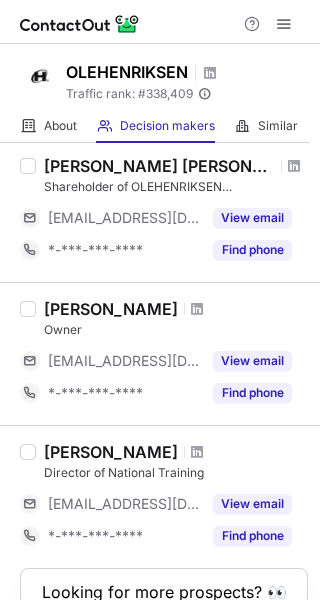 scroll, scrollTop: 100, scrollLeft: 0, axis: vertical 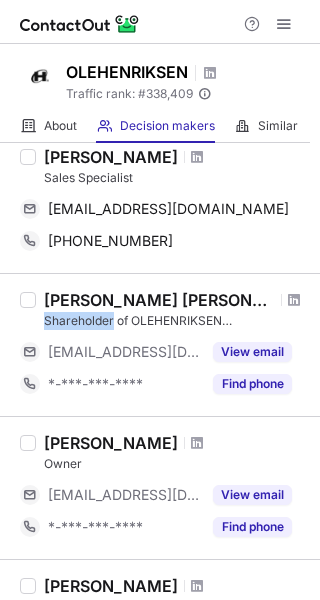 drag, startPoint x: 41, startPoint y: 323, endPoint x: 113, endPoint y: 319, distance: 72.11102 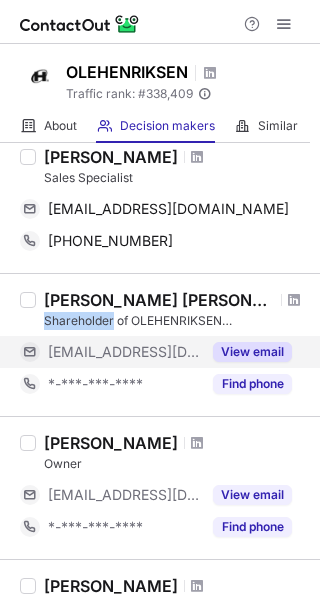 copy on "Shareholder" 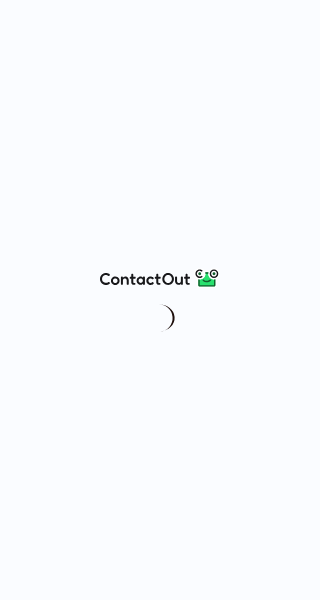 scroll, scrollTop: 0, scrollLeft: 0, axis: both 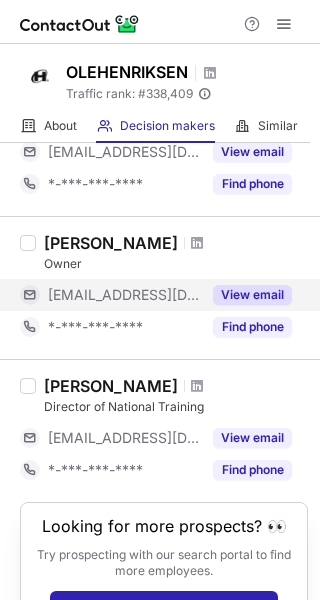 click on "View email" at bounding box center (252, 295) 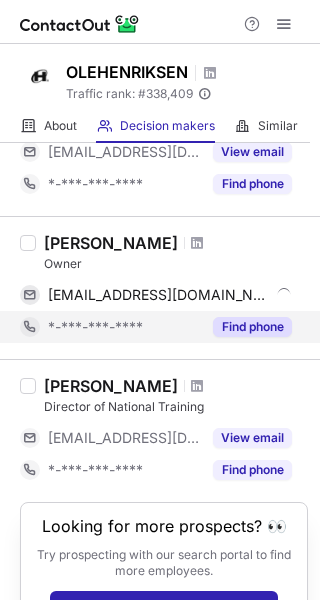 click on "Find phone" at bounding box center [252, 327] 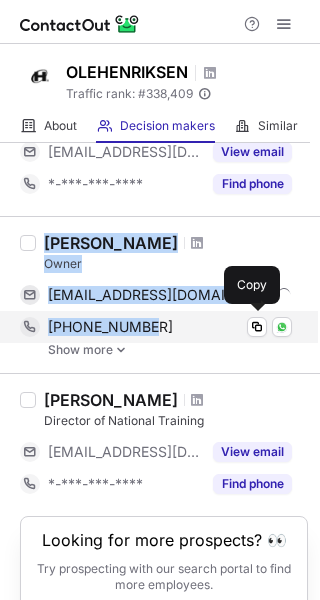 drag, startPoint x: 41, startPoint y: 241, endPoint x: 156, endPoint y: 325, distance: 142.41138 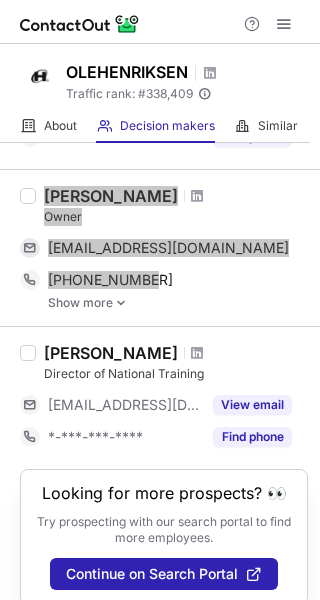 scroll, scrollTop: 368, scrollLeft: 0, axis: vertical 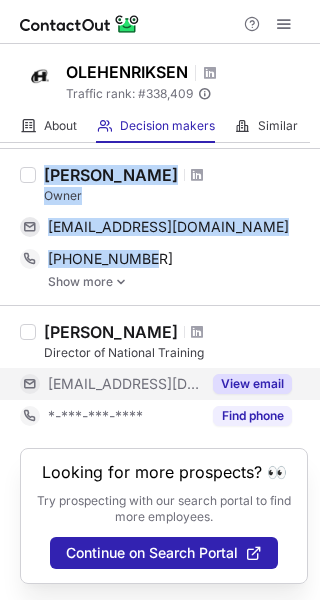 click on "View email" at bounding box center [252, 384] 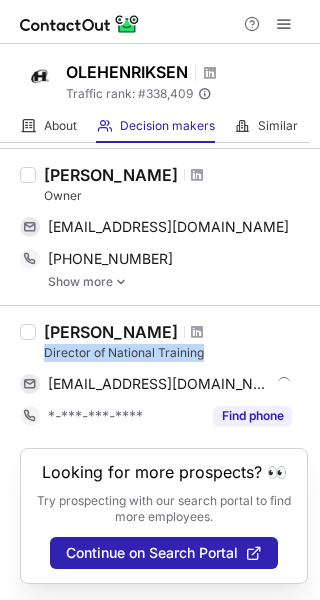 drag, startPoint x: 42, startPoint y: 356, endPoint x: 247, endPoint y: 344, distance: 205.35092 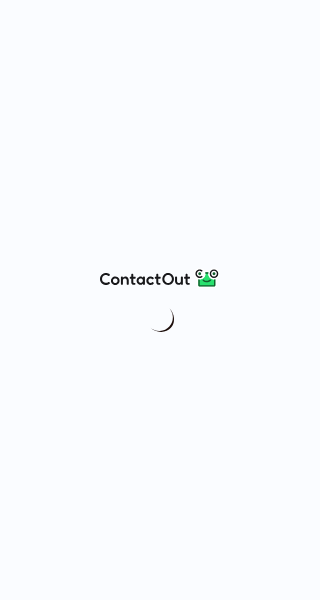 scroll, scrollTop: 0, scrollLeft: 0, axis: both 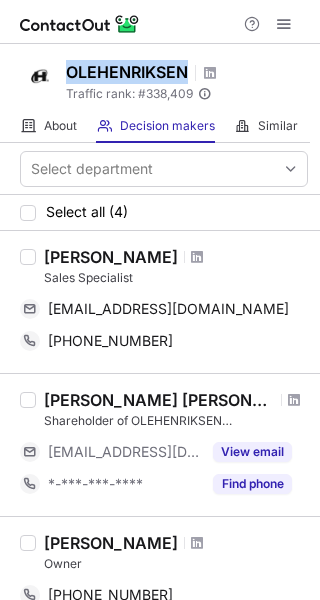 drag, startPoint x: 66, startPoint y: 73, endPoint x: 232, endPoint y: 80, distance: 166.14752 